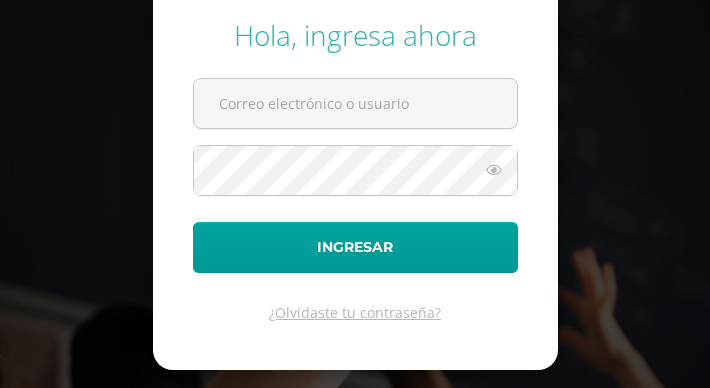 scroll, scrollTop: 0, scrollLeft: 0, axis: both 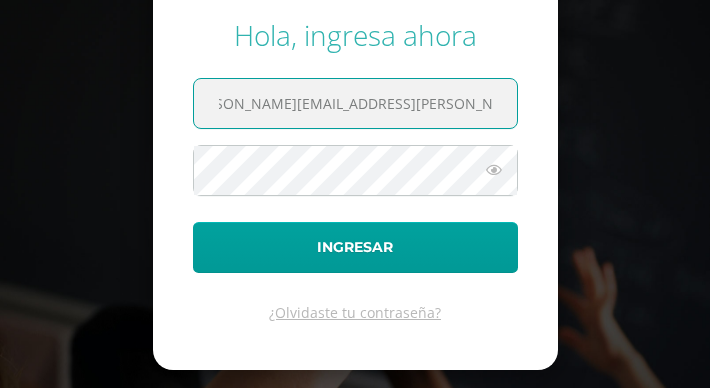 type on "evelyn.calderon@centroeducativoelvalle.edu.gt" 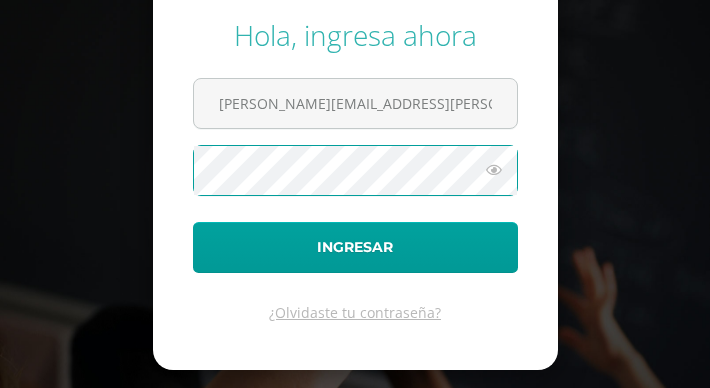 click on "Ingresar" at bounding box center (355, 247) 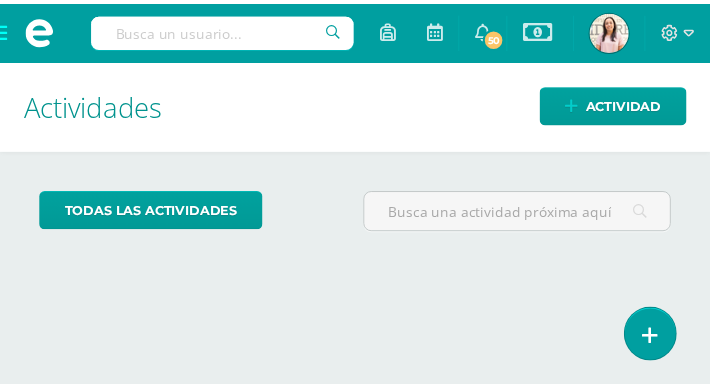 scroll, scrollTop: 0, scrollLeft: 0, axis: both 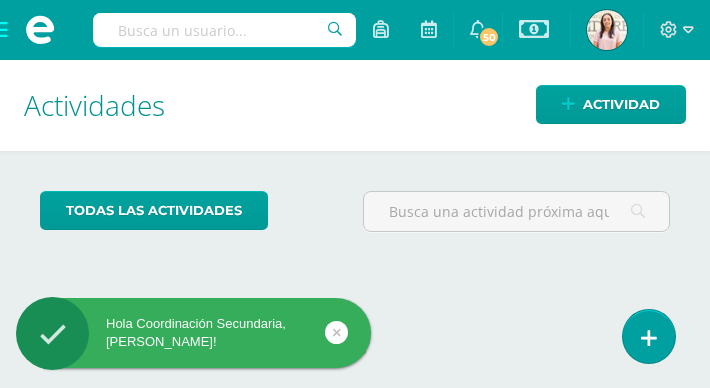 click at bounding box center [224, 30] 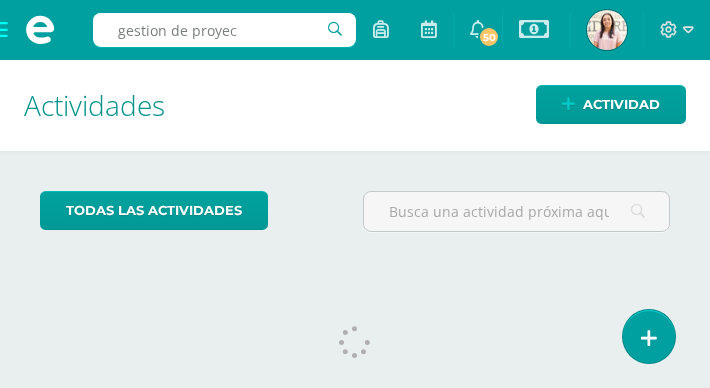 type on "gestion de proyect" 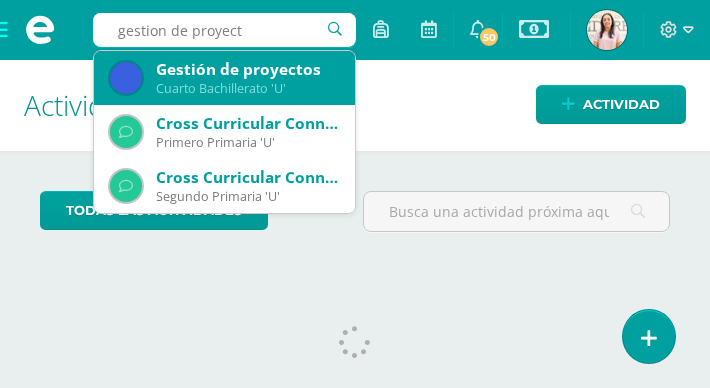 click on "Cuarto Bachillerato 'U'" at bounding box center (247, 88) 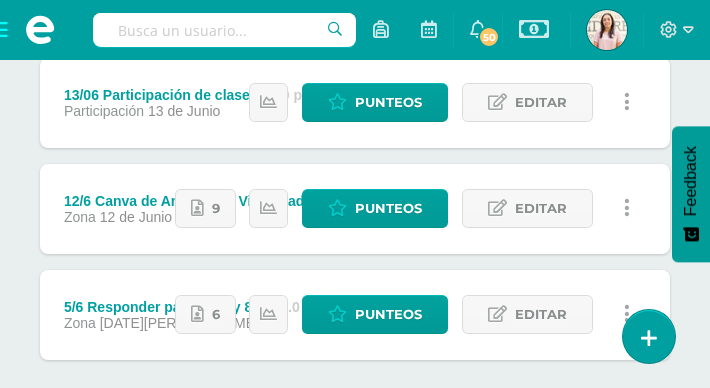 scroll, scrollTop: 707, scrollLeft: 0, axis: vertical 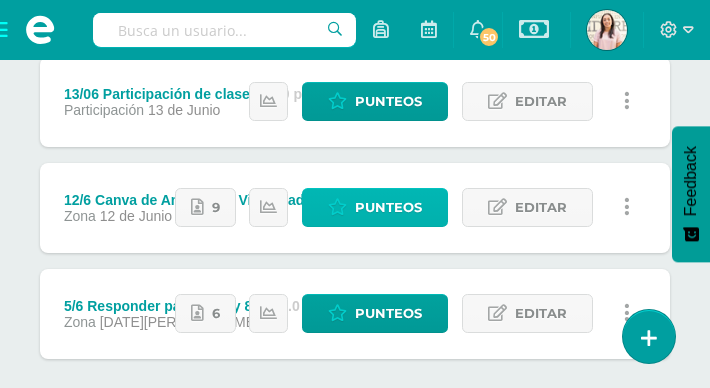 click on "Punteos" 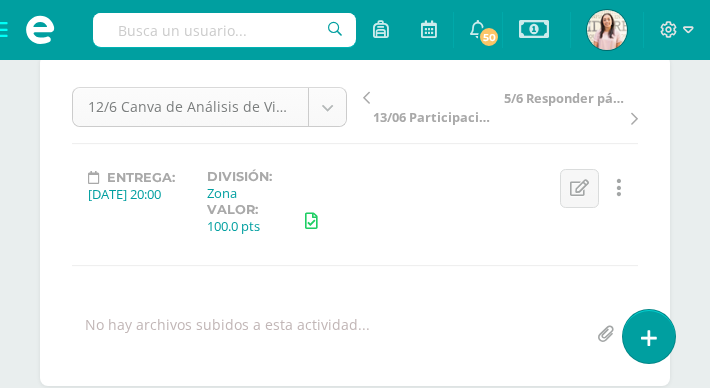 scroll, scrollTop: 221, scrollLeft: 0, axis: vertical 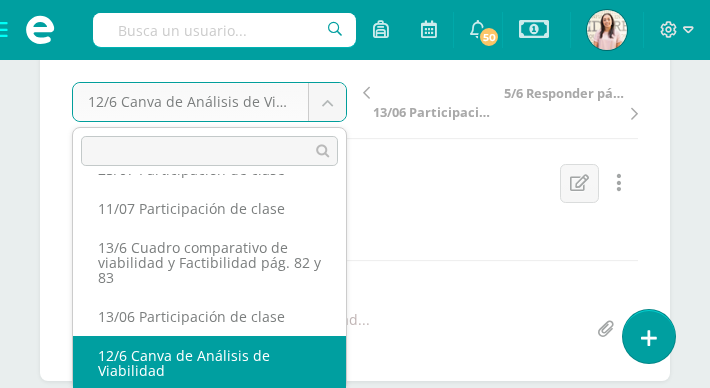 click on "Staff Estudiantes Estructura Inscripción Disciplina Asistencia Mis cursos Archivos Reportes Soporte
Ayuda
Reportar un problema
Centro de ayuda
Últimas actualizaciones
10+ Cerrar panel  Configuración
Configuración del Colegio
Cerrar sesión
Coordinación Secundaria
Mi Perfil
Estado de cuenta Actual
Estado de cuenta Histórico
50 50 Avisos
69
avisos sin leer
Avisos Mariela Méndez  te envió un aviso
English Festival 2025:
Adjunto información importante acerca del English Festival. ¡Los esperamos!
Julio 08
Mariela Méndez Actividad" at bounding box center (355, 1246) 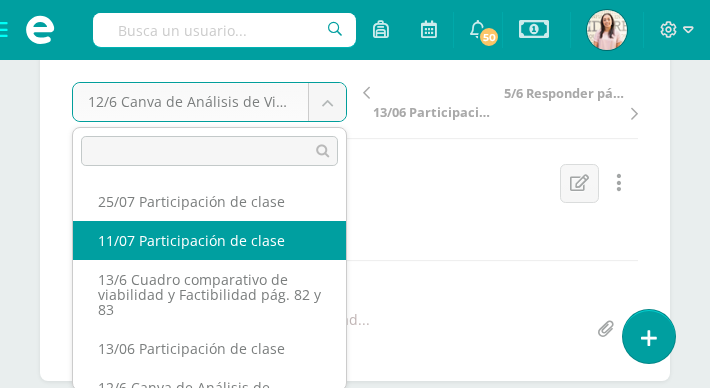 scroll, scrollTop: 79, scrollLeft: 0, axis: vertical 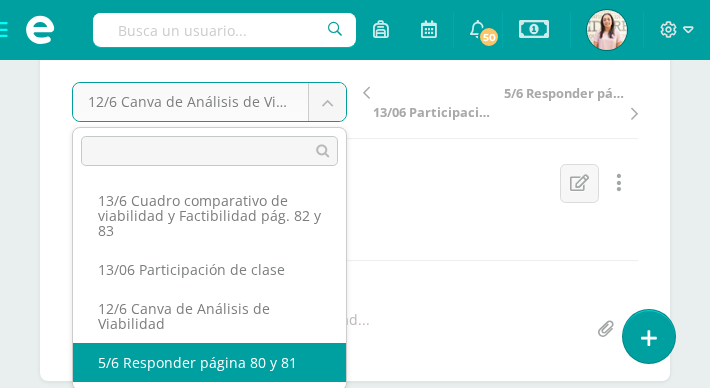 select on "/dashboard/teacher/grade-activity/214335/" 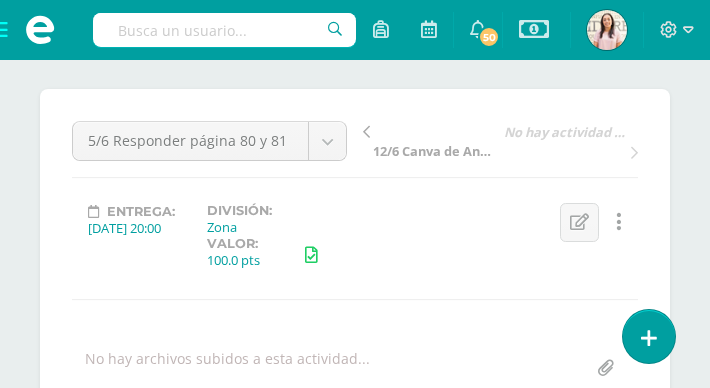 scroll, scrollTop: 183, scrollLeft: 0, axis: vertical 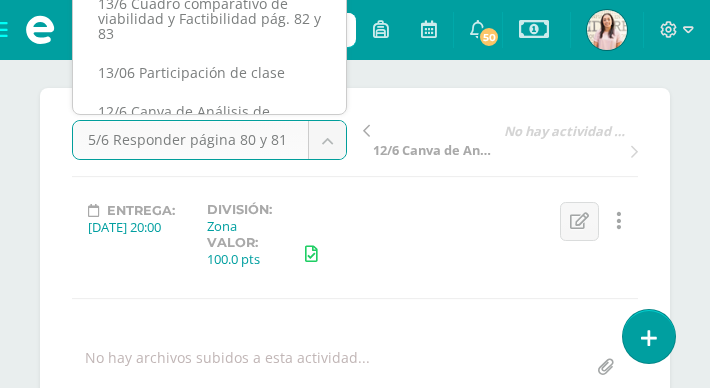 click on "Staff Estudiantes Estructura Inscripción Disciplina Asistencia Mis cursos Archivos Reportes Soporte
Ayuda
Reportar un problema
Centro de ayuda
Últimas actualizaciones
10+ Cerrar panel  Configuración
Configuración del Colegio
Cerrar sesión
Coordinación Secundaria
Mi Perfil
Estado de cuenta Actual
Estado de cuenta Histórico
50 50 Avisos
69
avisos sin leer
Avisos Mariela Méndez  te envió un aviso
English Festival 2025:
Adjunto información importante acerca del English Festival. ¡Los esperamos!
Julio 08
Mariela Méndez Actividad" at bounding box center (355, 1284) 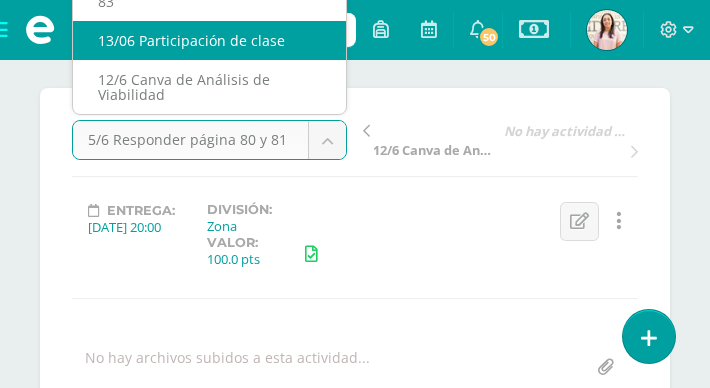 scroll, scrollTop: 0, scrollLeft: 0, axis: both 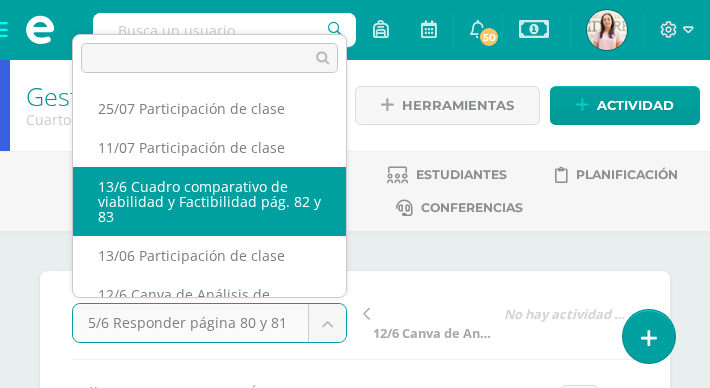 click on "25/07 Participación de clase 11/07 Participación de clase 13/6 Cuadro comparativo de viabilidad y Factibilidad pág. 82 y 83 13/06 Participación de clase 12/6 Canva de Análisis de Viabilidad 5/6 Responder página 80 y 81" at bounding box center [209, 166] 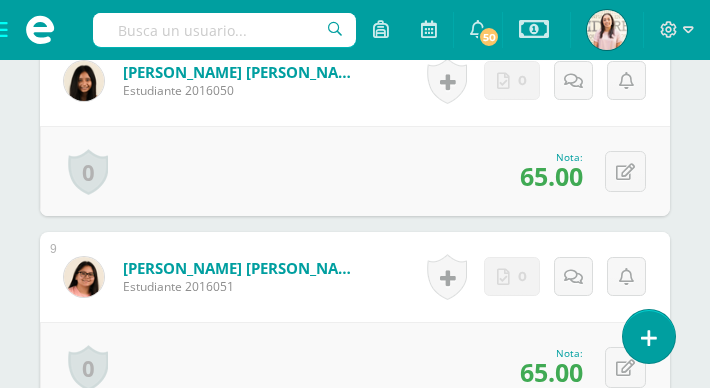 scroll, scrollTop: 2116, scrollLeft: 0, axis: vertical 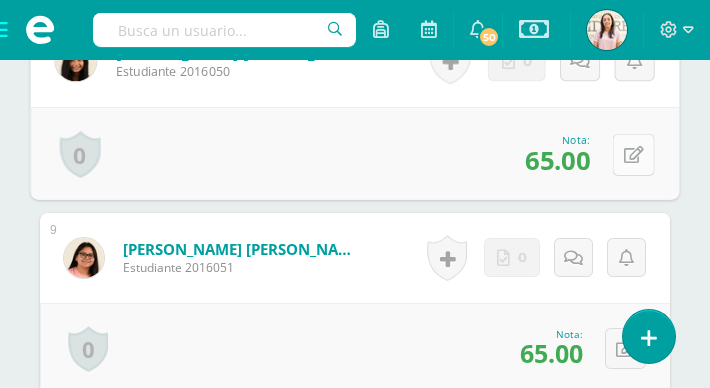 click at bounding box center (634, 154) 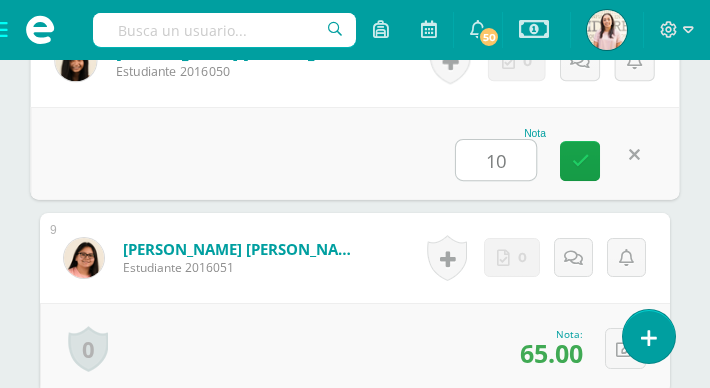 type on "100" 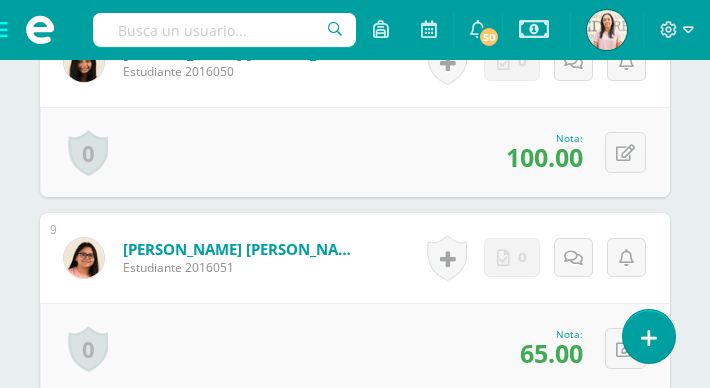 click at bounding box center (224, 30) 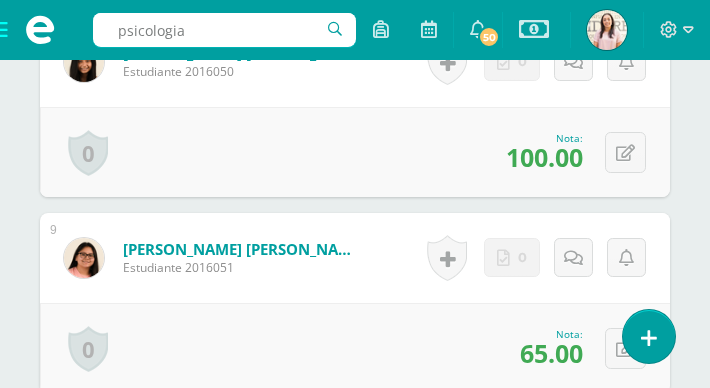 type on "psicologia" 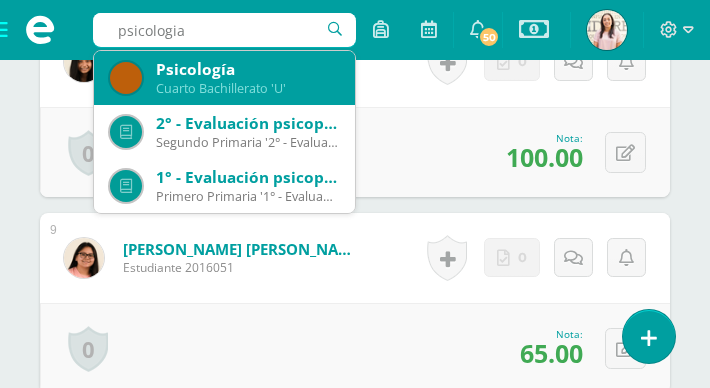 click on "Cuarto Bachillerato 'U'" at bounding box center [247, 88] 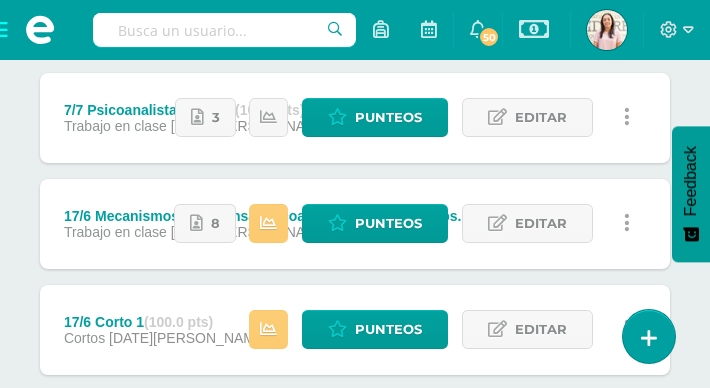 scroll, scrollTop: 1223, scrollLeft: 0, axis: vertical 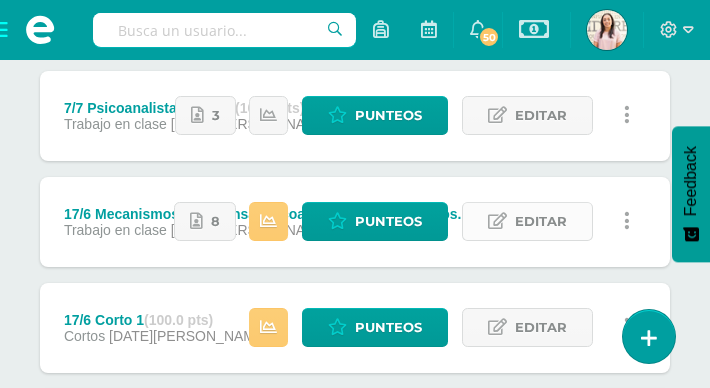 click on "Editar" at bounding box center (541, 221) 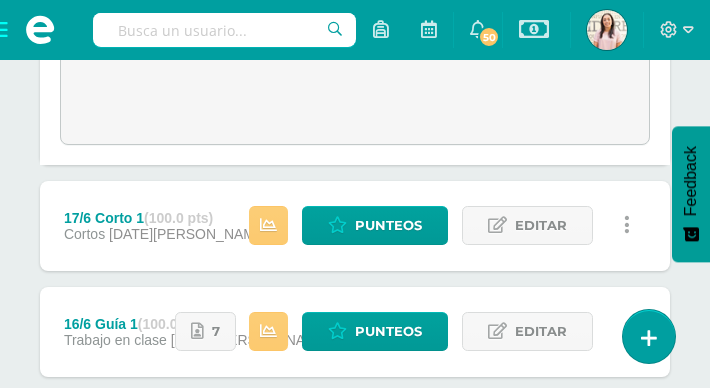 scroll, scrollTop: 1613, scrollLeft: 0, axis: vertical 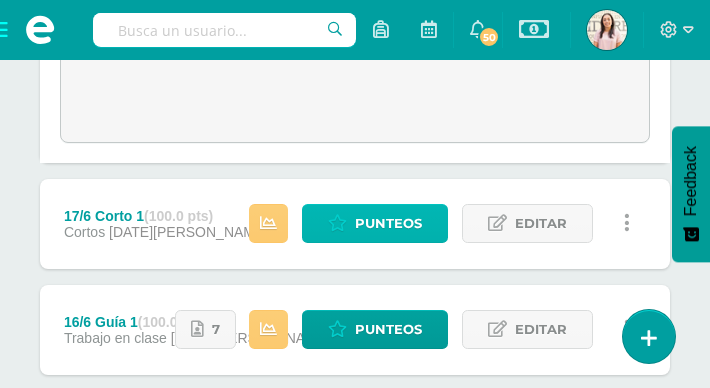 click on "Punteos" at bounding box center (388, 223) 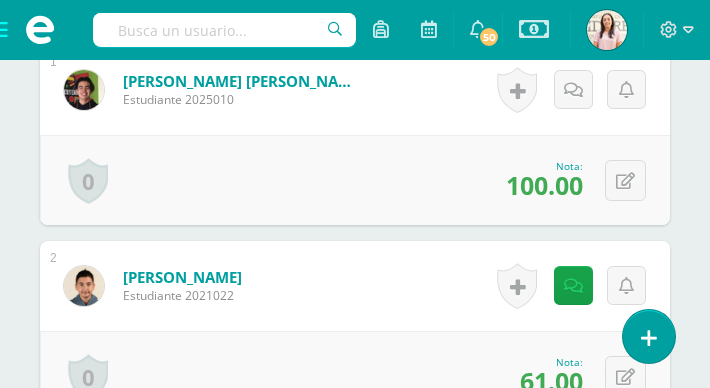 scroll, scrollTop: 730, scrollLeft: 0, axis: vertical 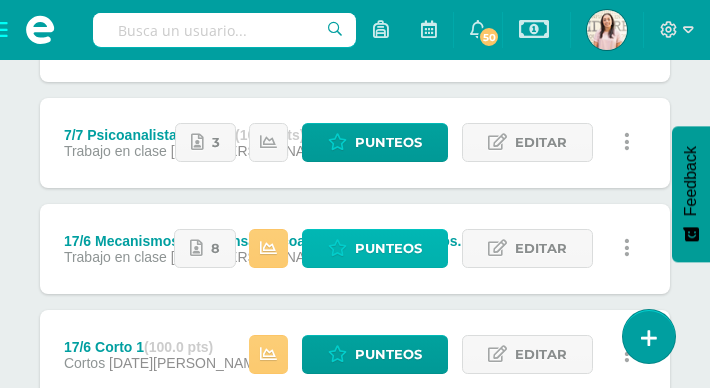 click on "Punteos" at bounding box center (388, 248) 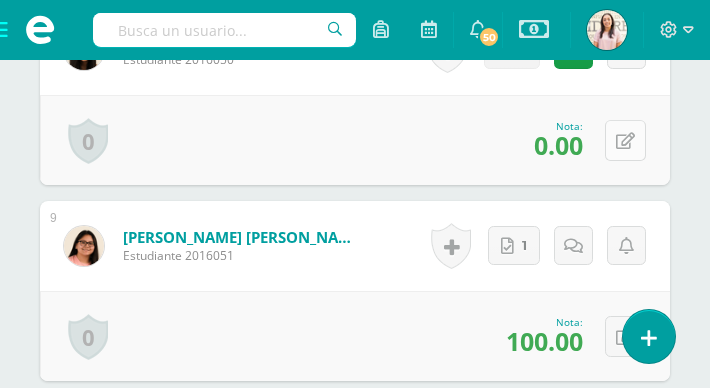 scroll, scrollTop: 2167, scrollLeft: 0, axis: vertical 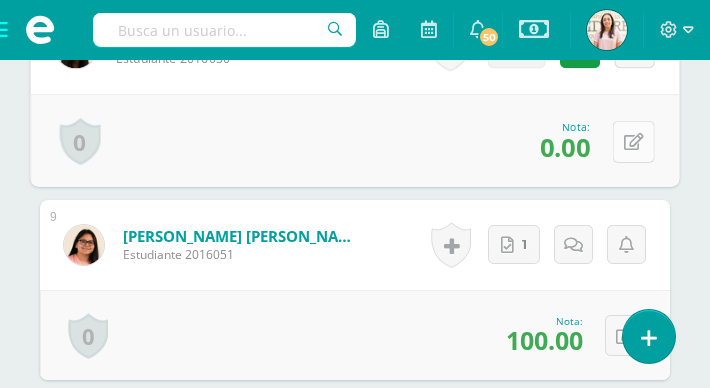 click at bounding box center (634, 141) 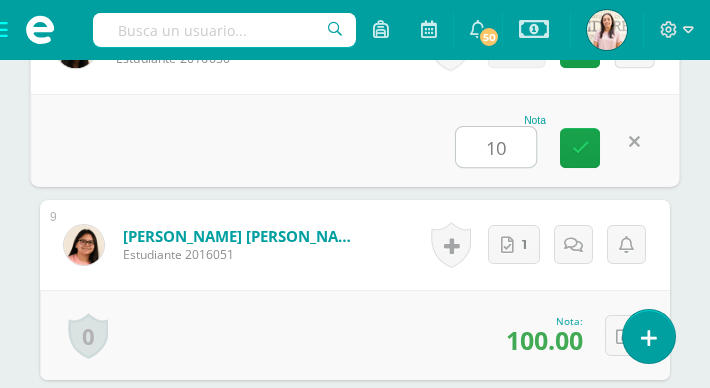 type on "100" 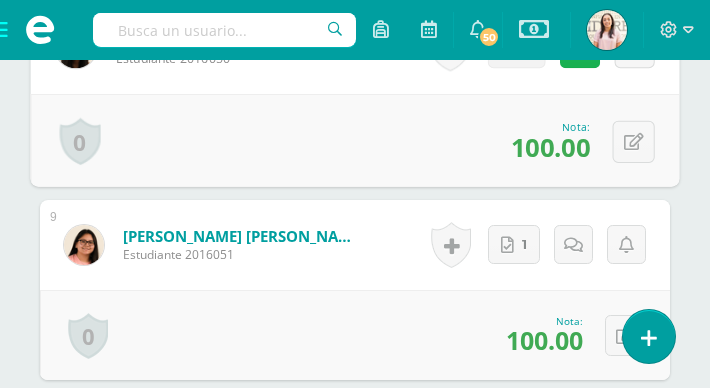 click at bounding box center [580, 47] 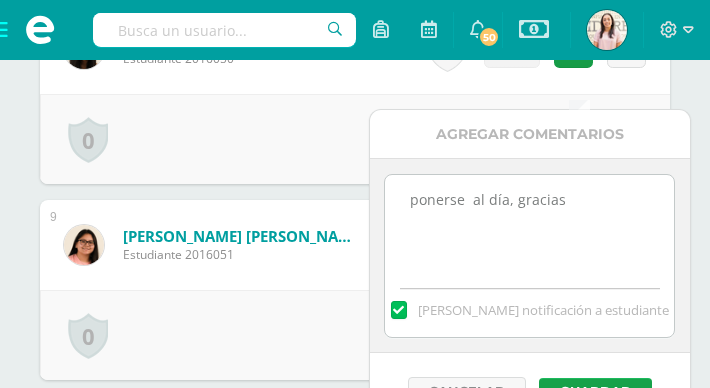 click on "ponerse  al día, gracias" at bounding box center [529, 225] 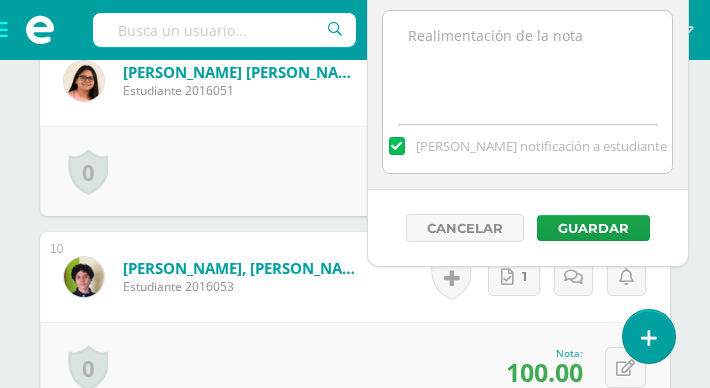 scroll, scrollTop: 2332, scrollLeft: 0, axis: vertical 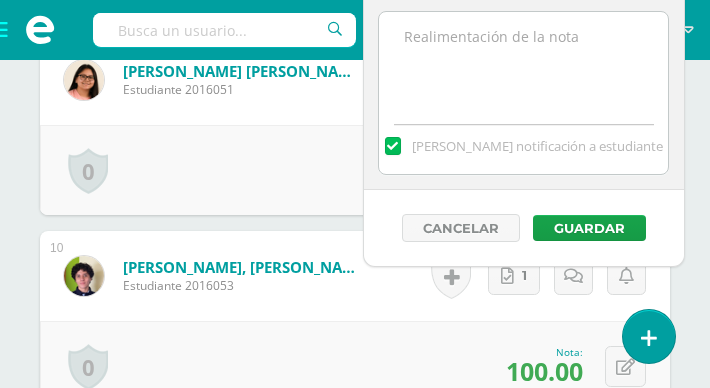 type 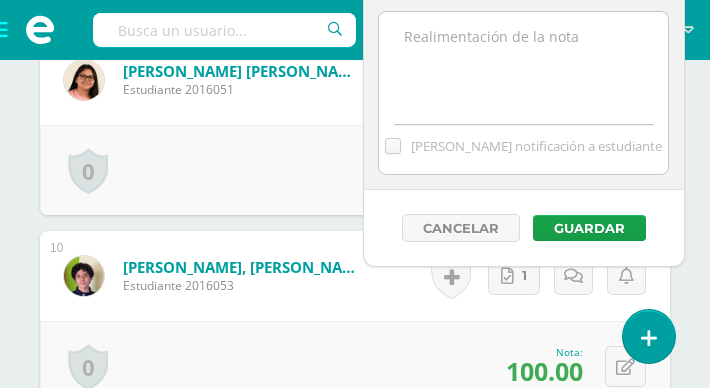click on "Mandar notificación a estudiante" at bounding box center (0, 0) 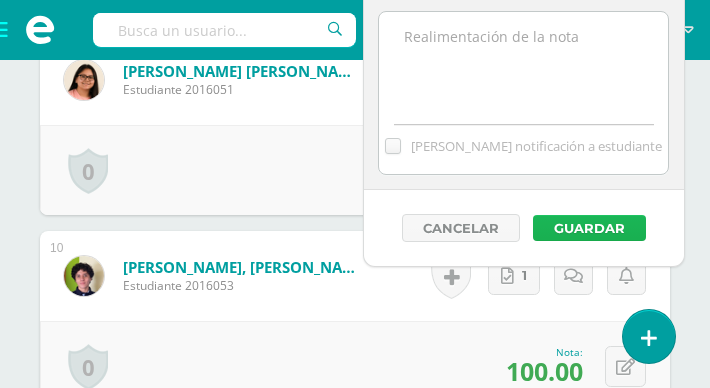 click on "Guardar" at bounding box center (589, 228) 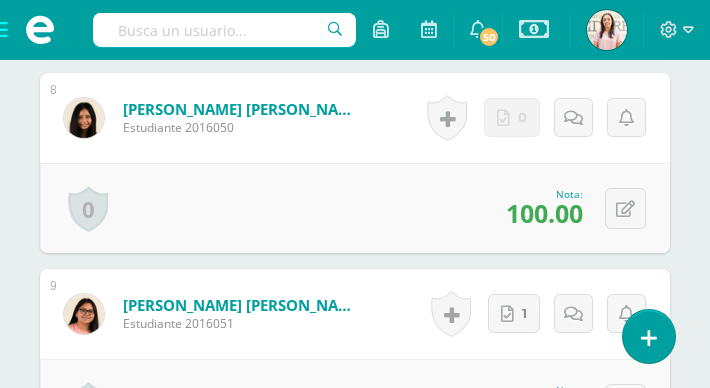 scroll, scrollTop: 2090, scrollLeft: 0, axis: vertical 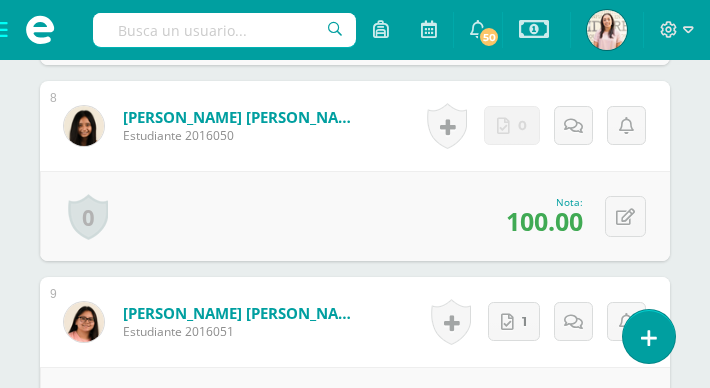 click at bounding box center (224, 30) 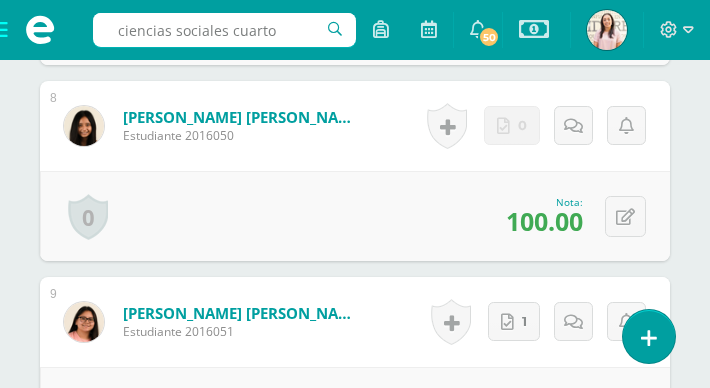 type on "ciencias sociales cuarto" 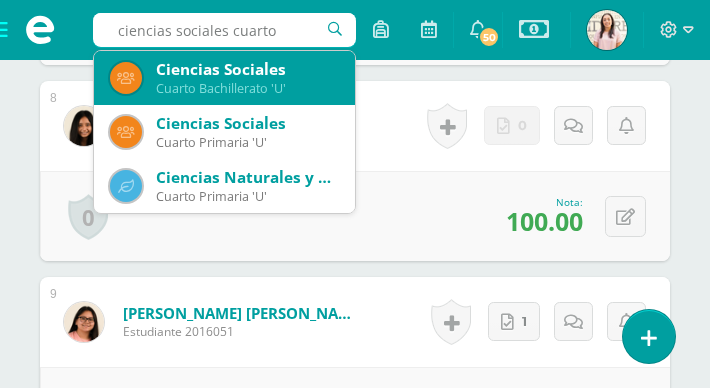 click on "Cuarto Bachillerato 'U'" at bounding box center [247, 88] 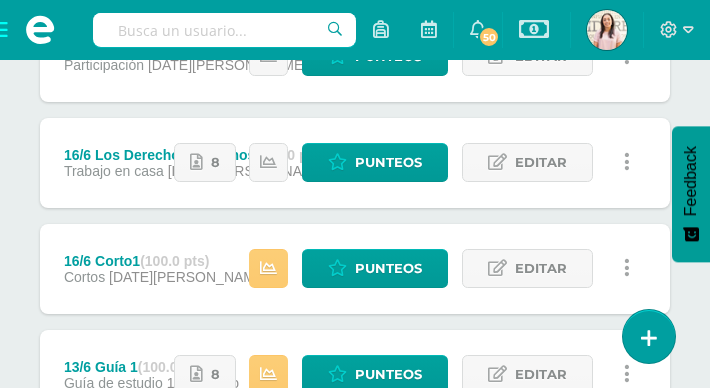 scroll, scrollTop: 1071, scrollLeft: 0, axis: vertical 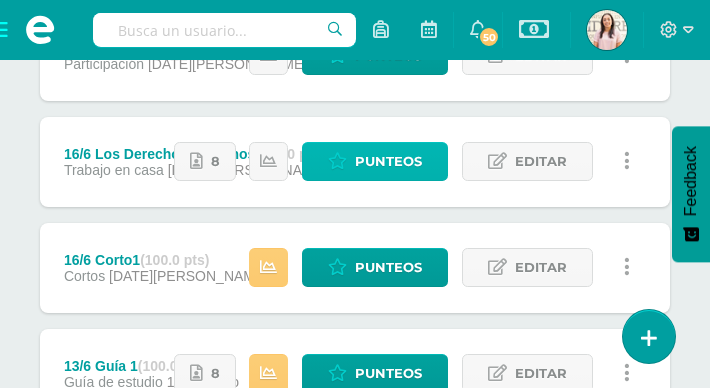 click on "Punteos" at bounding box center (388, 161) 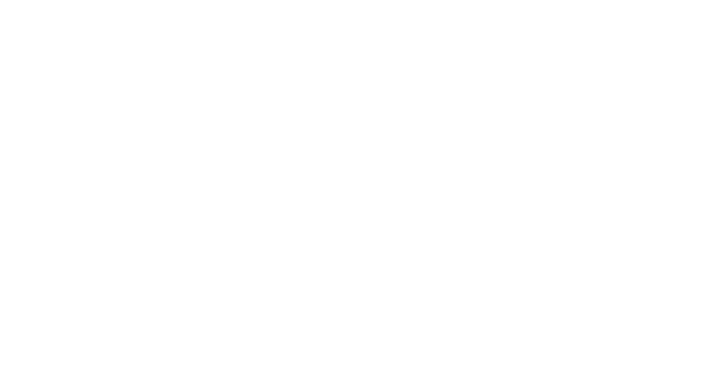 scroll, scrollTop: 504, scrollLeft: 0, axis: vertical 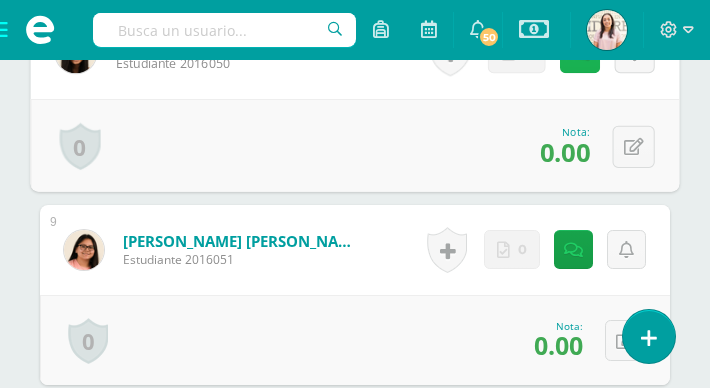 click at bounding box center (580, 53) 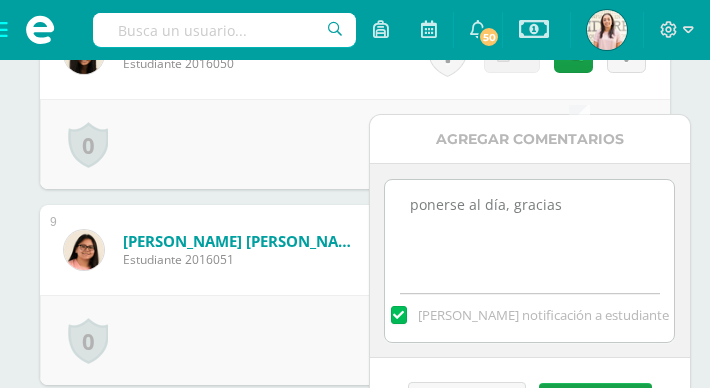 click on "ponerse al día, gracias" at bounding box center (529, 230) 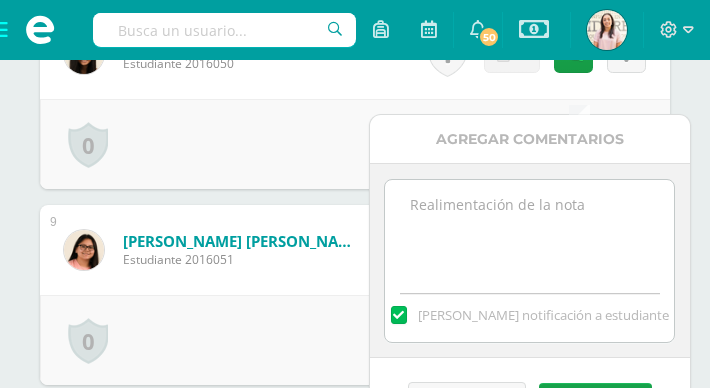 type 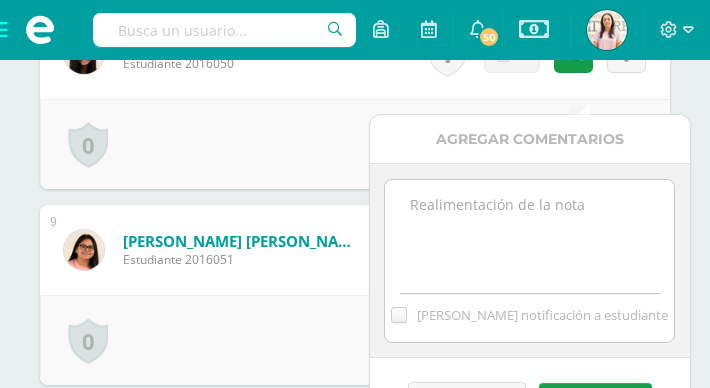 click on "[PERSON_NAME] notificación a estudiante" at bounding box center [0, 0] 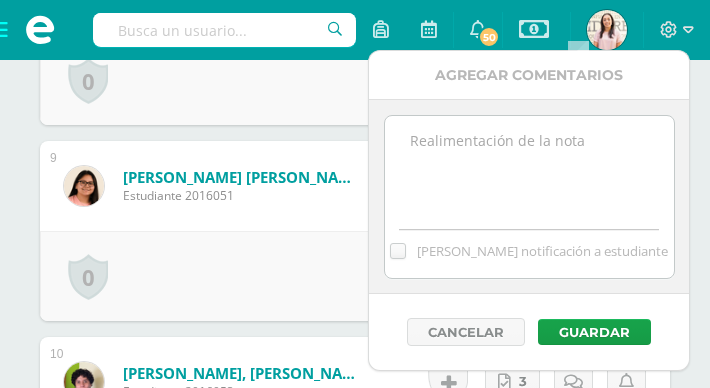 scroll, scrollTop: 2236, scrollLeft: 0, axis: vertical 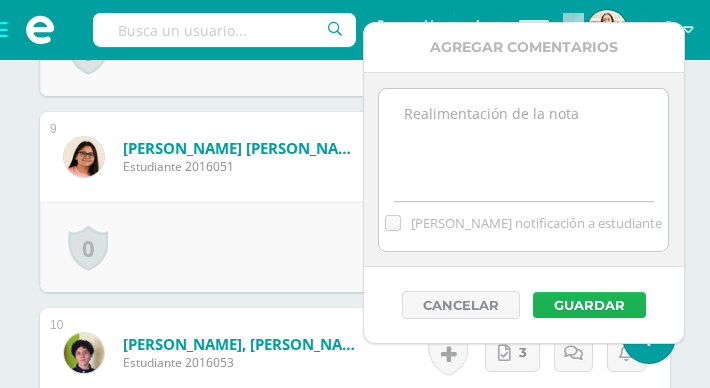 click on "Guardar" at bounding box center (589, 305) 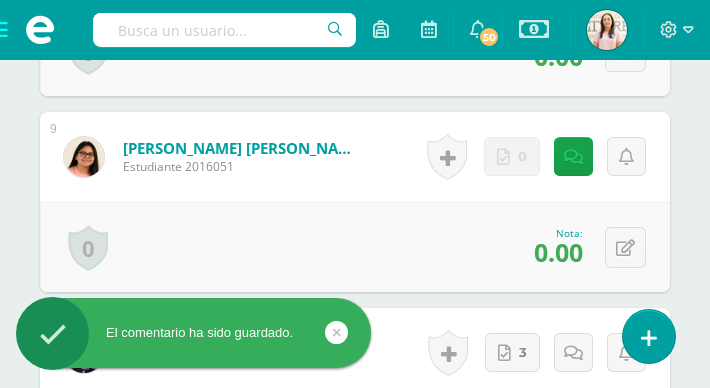 scroll, scrollTop: 2162, scrollLeft: 0, axis: vertical 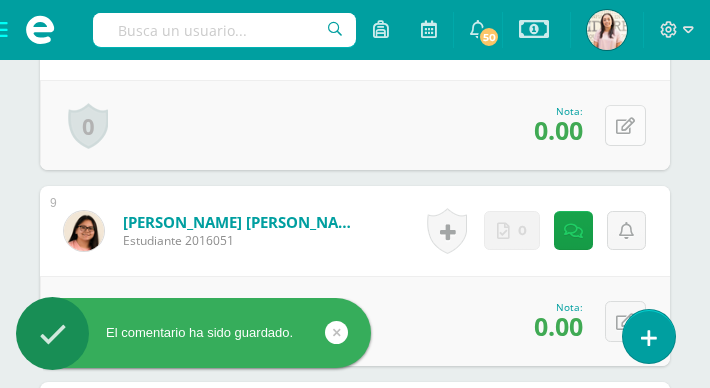 click at bounding box center [625, 125] 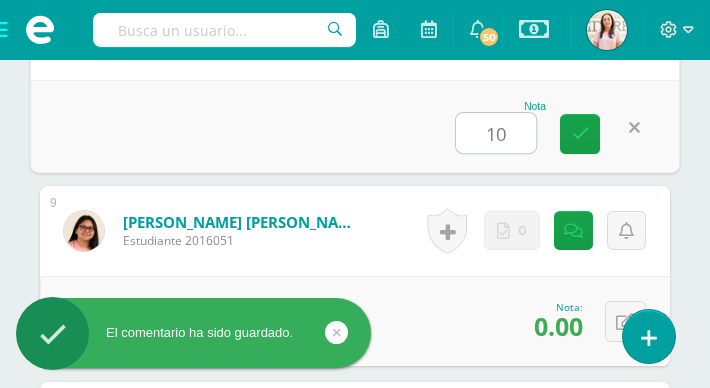 type on "100" 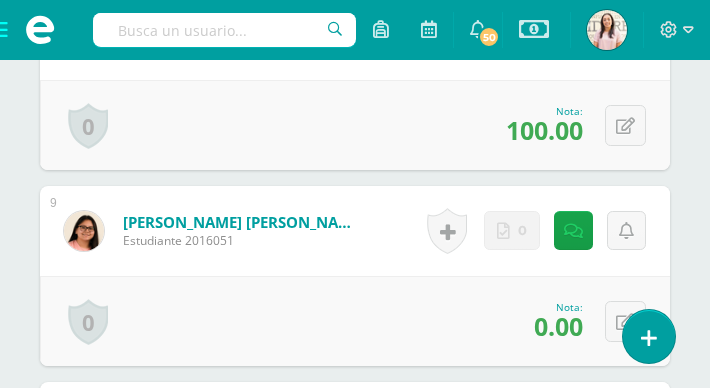 click at bounding box center [224, 30] 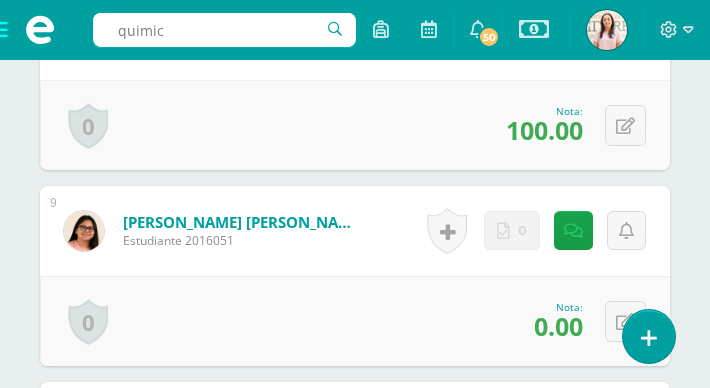 type on "quimica" 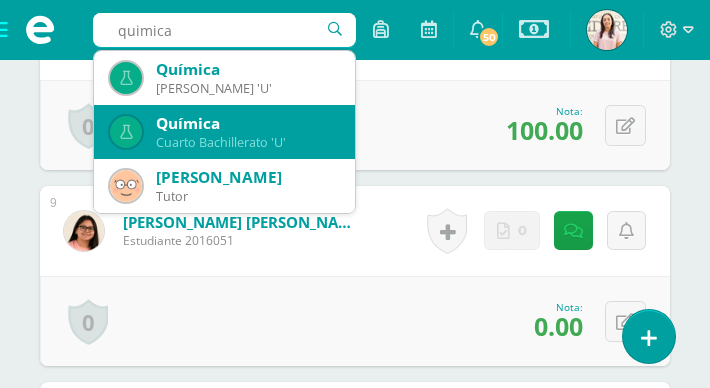 click on "Química" at bounding box center (247, 123) 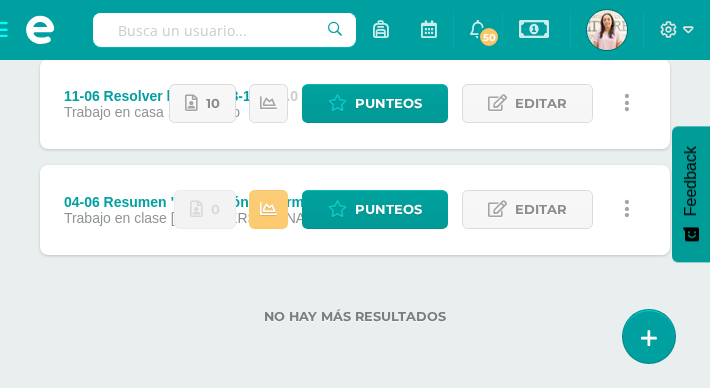 scroll, scrollTop: 1365, scrollLeft: 0, axis: vertical 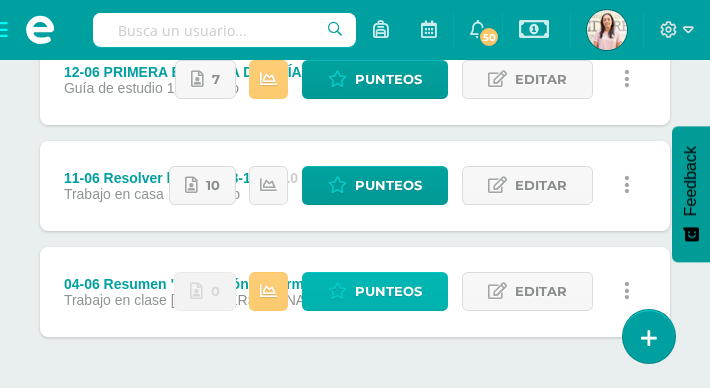 click on "Punteos" at bounding box center [388, 291] 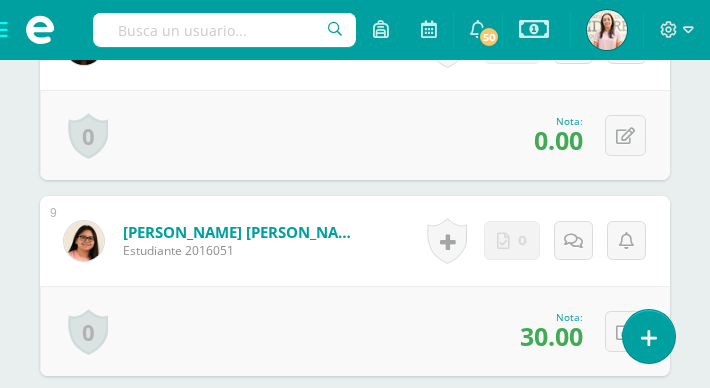 scroll, scrollTop: 2134, scrollLeft: 0, axis: vertical 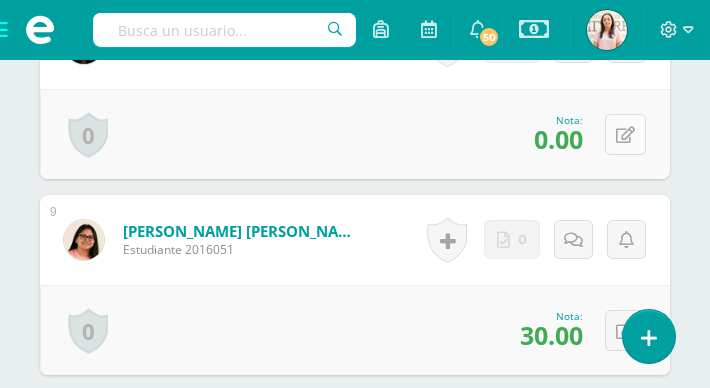 click at bounding box center (625, 135) 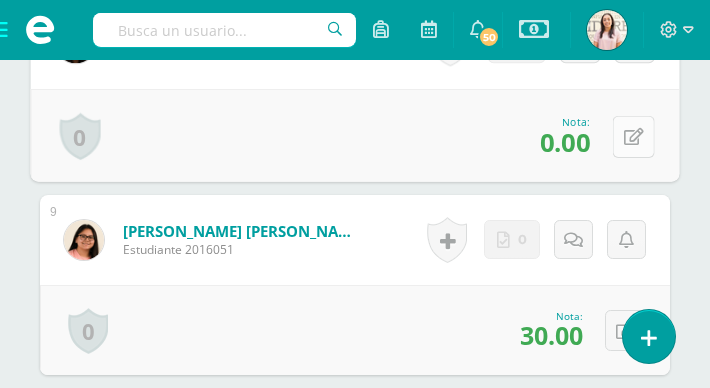 scroll, scrollTop: 2135, scrollLeft: 0, axis: vertical 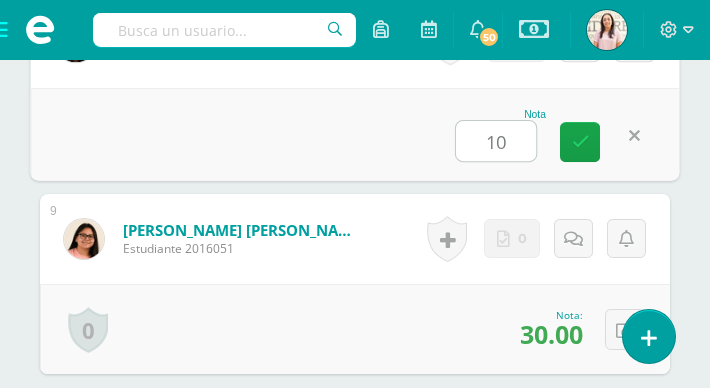 type on "100" 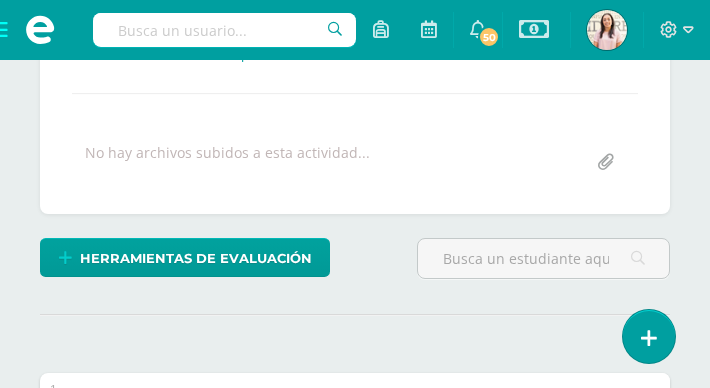 scroll, scrollTop: 0, scrollLeft: 0, axis: both 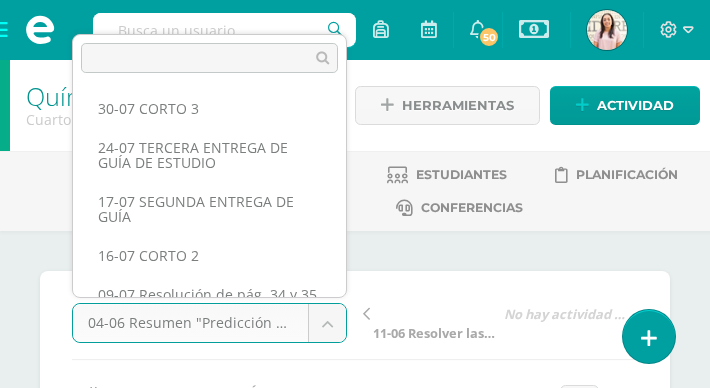 click on "Staff Estudiantes Estructura Inscripción Disciplina Asistencia Mis cursos Archivos Reportes Soporte
Ayuda
Reportar un problema
Centro de ayuda
Últimas actualizaciones
10+ Cerrar panel  Configuración
Configuración del Colegio
Cerrar sesión
Coordinación Secundaria
Mi Perfil
Estado de cuenta Actual
Estado de cuenta Histórico
50 50 Avisos
69
avisos sin leer
[PERSON_NAME]  te envió un aviso
English Festival 2025:
Adjunto información importante acerca del English Festival. ¡Los esperamos!
[DATE]
[PERSON_NAME] Actividad" at bounding box center [355, 1467] 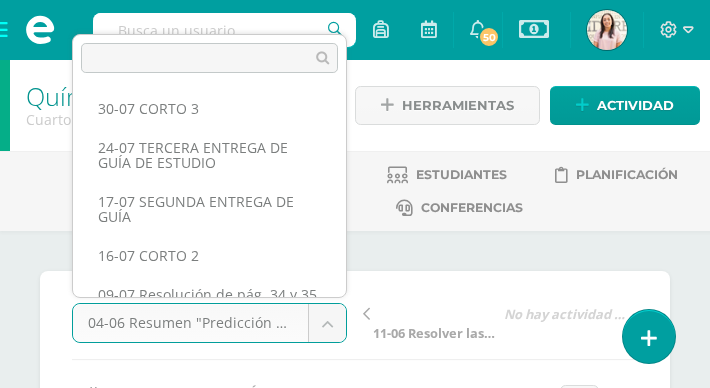 scroll, scrollTop: 343, scrollLeft: 0, axis: vertical 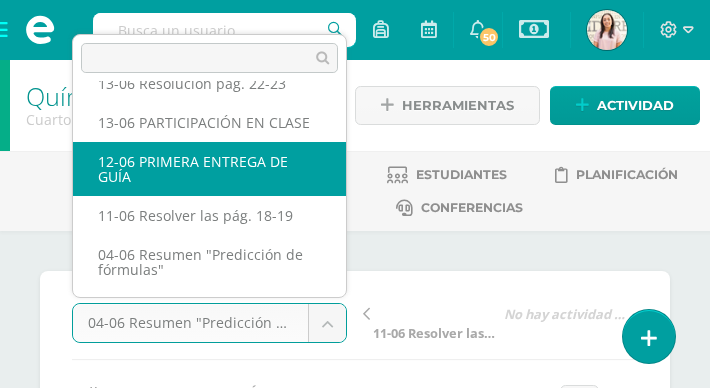 select on "/dashboard/teacher/grade-activity/214177/" 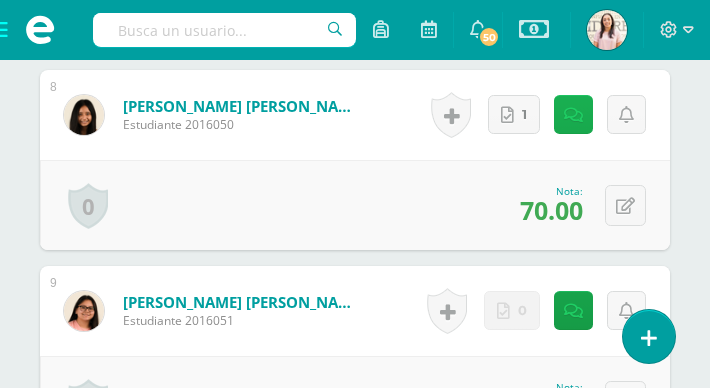 scroll, scrollTop: 2083, scrollLeft: 0, axis: vertical 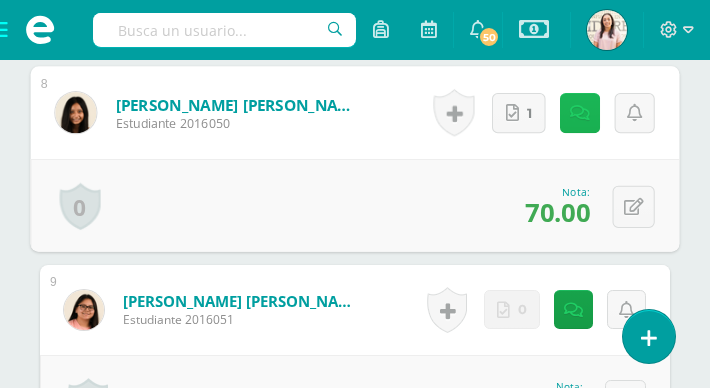click at bounding box center [580, 112] 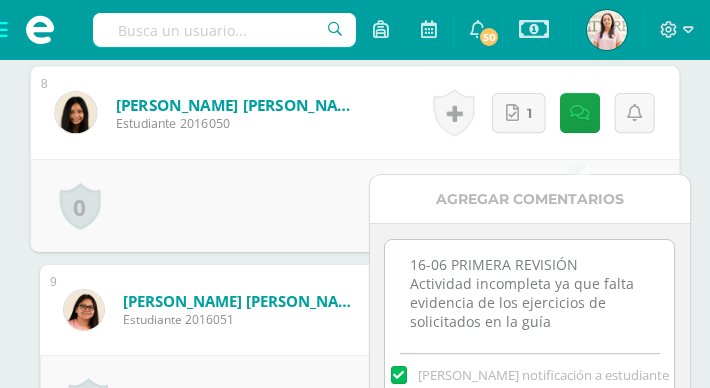 click on "16-06 PRIMERA REVISIÓN
Actividad incompleta ya que falta evidencia de los ejercicios de solicitados en la guía" at bounding box center [529, 290] 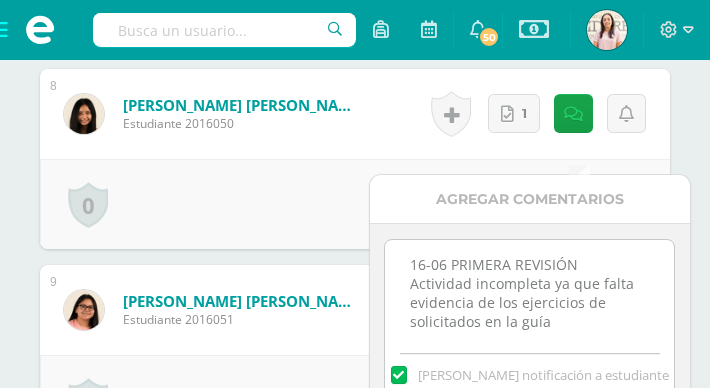 click on "16-06 PRIMERA REVISIÓN
Actividad incompleta ya que falta evidencia de los ejercicios de solicitados en la guía" at bounding box center [529, 290] 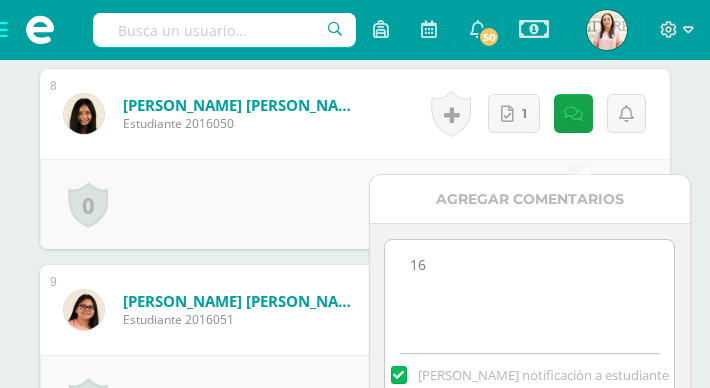 type on "1" 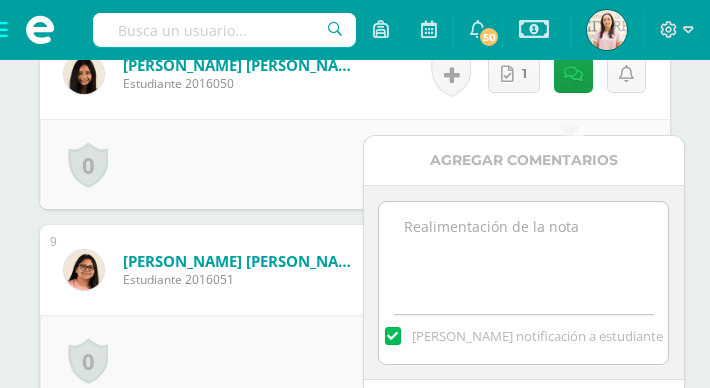type 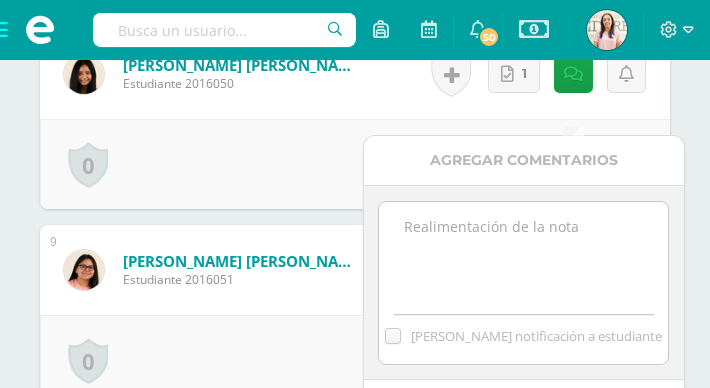 click on "[PERSON_NAME] notificación a estudiante" at bounding box center [0, 0] 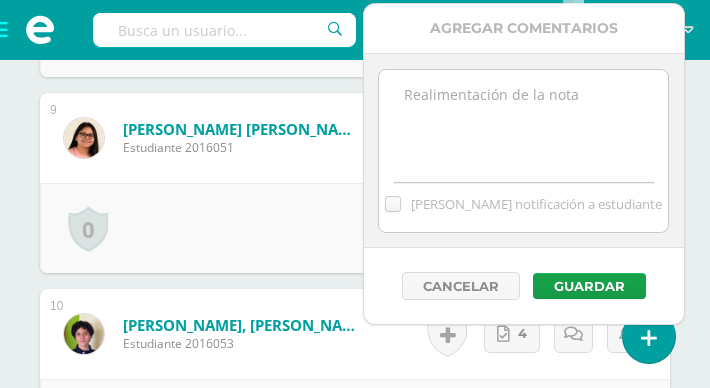 scroll, scrollTop: 2257, scrollLeft: 0, axis: vertical 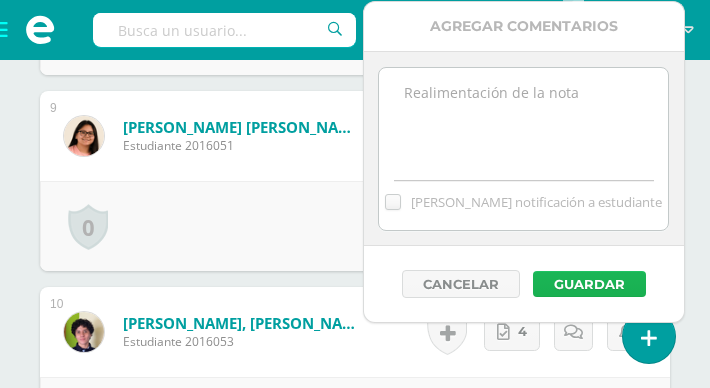 click on "Guardar" at bounding box center (589, 284) 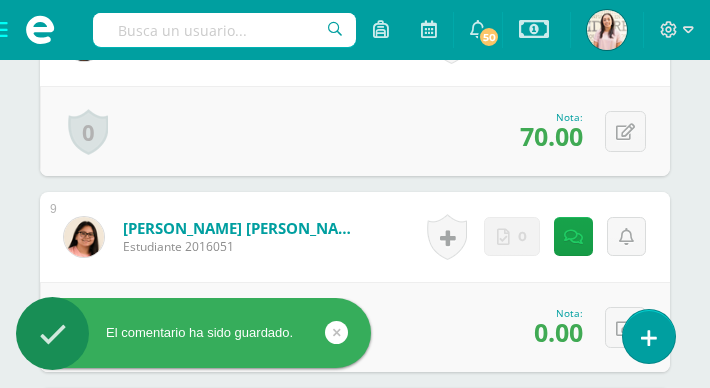 scroll, scrollTop: 2155, scrollLeft: 0, axis: vertical 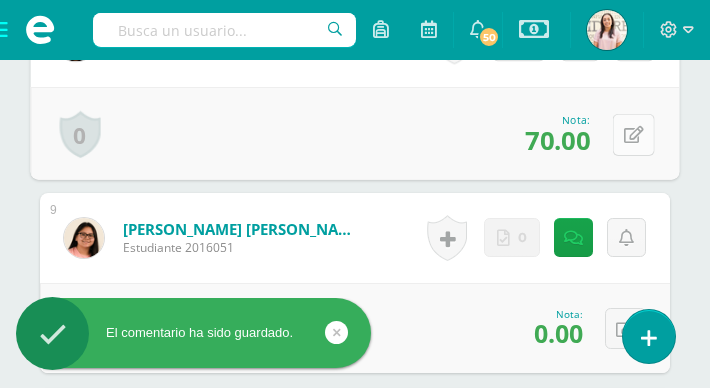 click at bounding box center [634, 134] 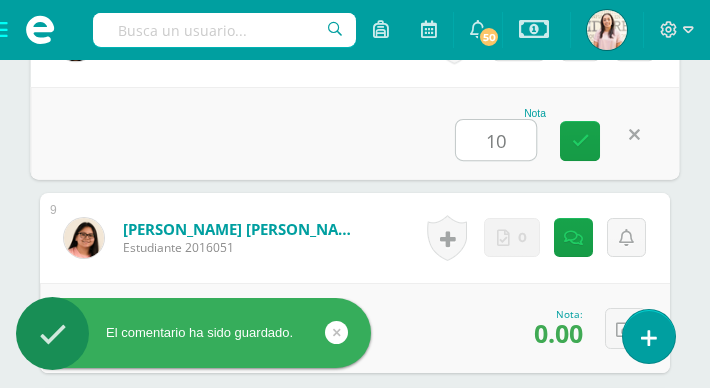 type on "100" 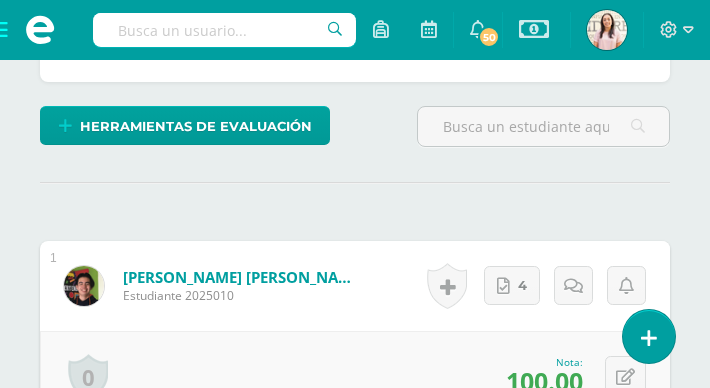 scroll, scrollTop: 0, scrollLeft: 0, axis: both 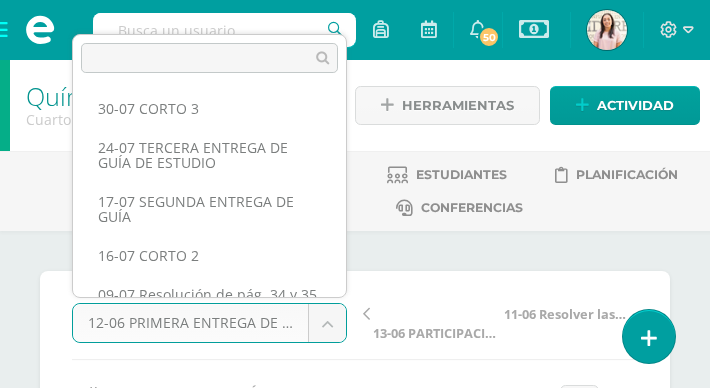 click on "El comentario ha sido guardado.         Staff Estudiantes Estructura Inscripción Disciplina Asistencia Mis cursos Archivos Reportes Soporte
Ayuda
Reportar un problema
Centro de ayuda
Últimas actualizaciones
10+ Cerrar panel  Configuración
Configuración del Colegio
Cerrar sesión
Coordinación Secundaria
Mi Perfil
Estado de cuenta Actual
Estado de cuenta Histórico
50 50 Avisos
69
avisos sin leer
Avisos Mariela Méndez  te envió un aviso
English Festival 2025:
Adjunto información importante acerca del English Festival. ¡Los esperamos!
Mariela Méndez Actividad" at bounding box center [355, 1476] 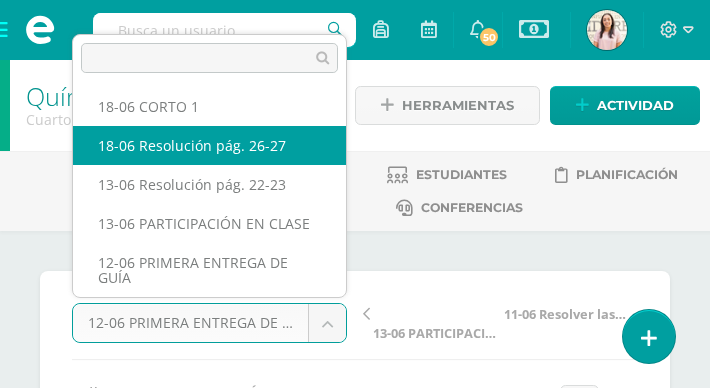 select on "/dashboard/teacher/grade-activity/215074/" 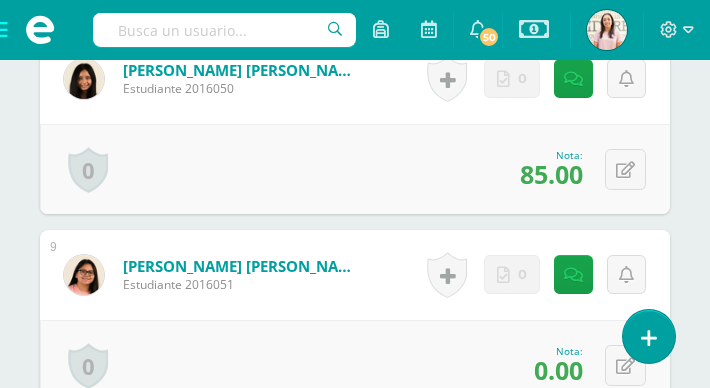 scroll, scrollTop: 2108, scrollLeft: 0, axis: vertical 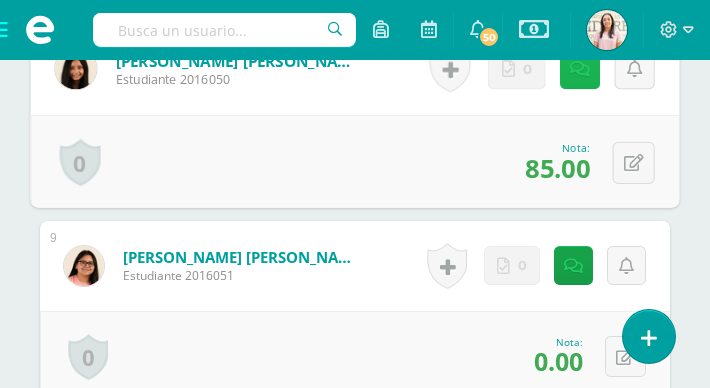 click at bounding box center (580, 68) 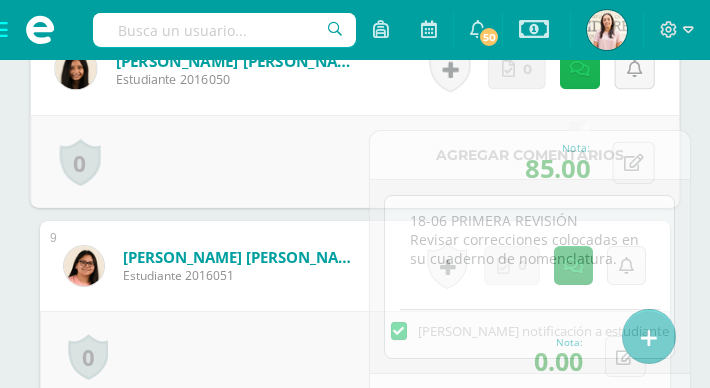 scroll, scrollTop: 2109, scrollLeft: 0, axis: vertical 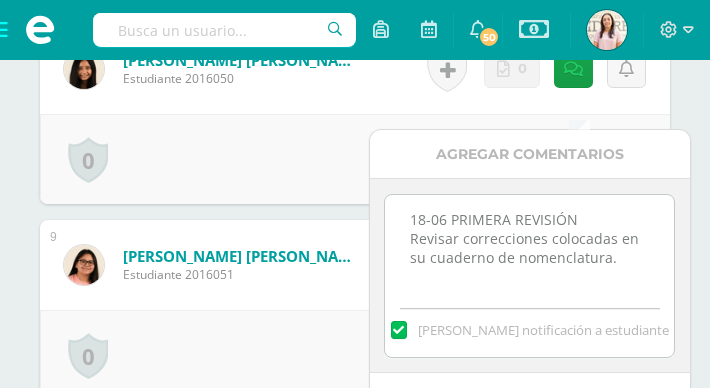 click on "18-06 PRIMERA REVISIÓN
Revisar correcciones colocadas en su cuaderno de nomenclatura." at bounding box center (529, 245) 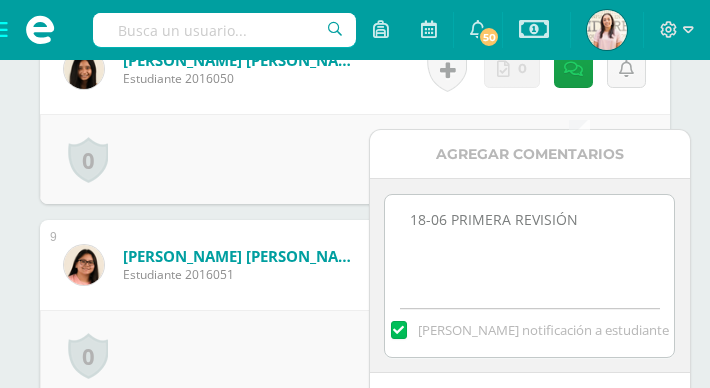drag, startPoint x: 621, startPoint y: 222, endPoint x: 362, endPoint y: 217, distance: 259.04825 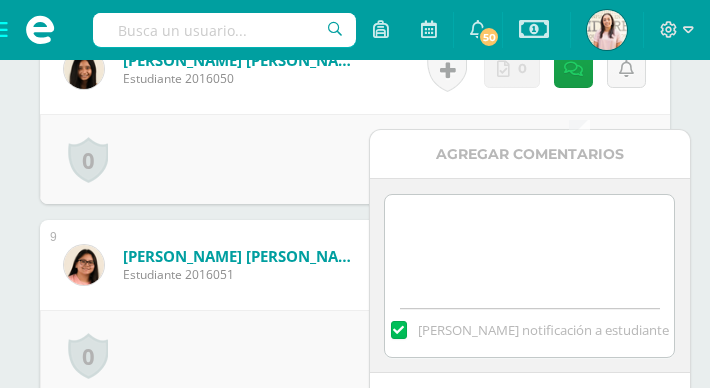 type 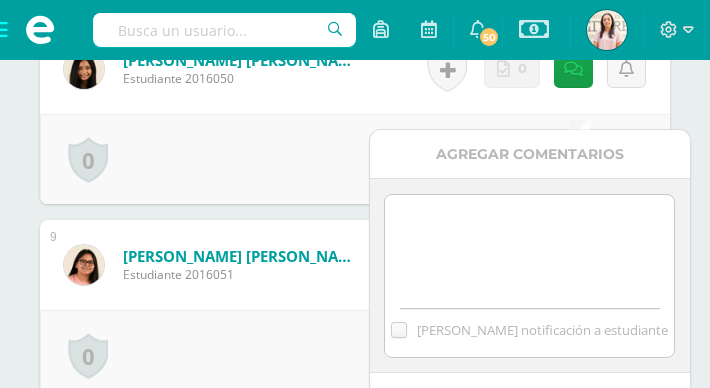 click on "[PERSON_NAME] notificación a estudiante" at bounding box center [0, 0] 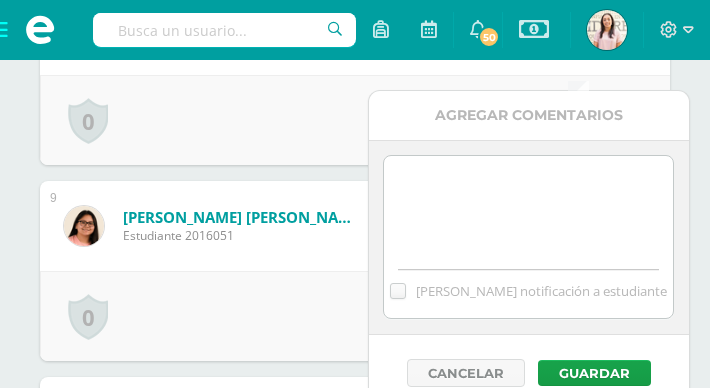 scroll, scrollTop: 2153, scrollLeft: 0, axis: vertical 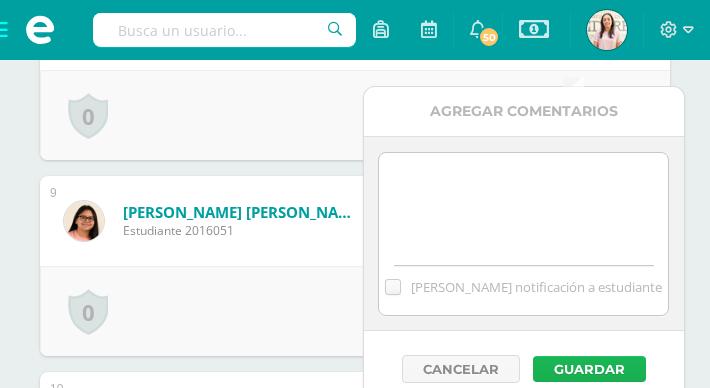 click on "Guardar" at bounding box center [589, 369] 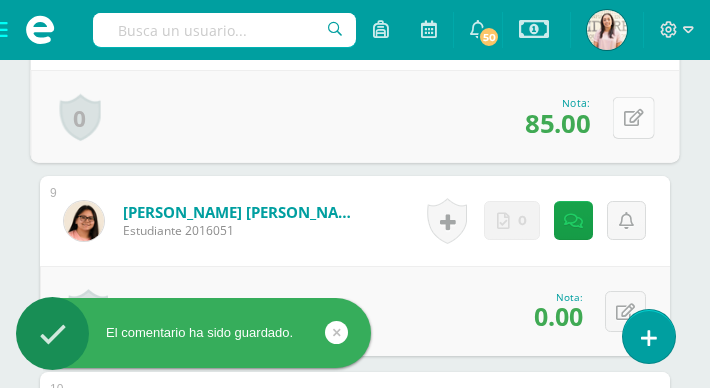 click at bounding box center (634, 117) 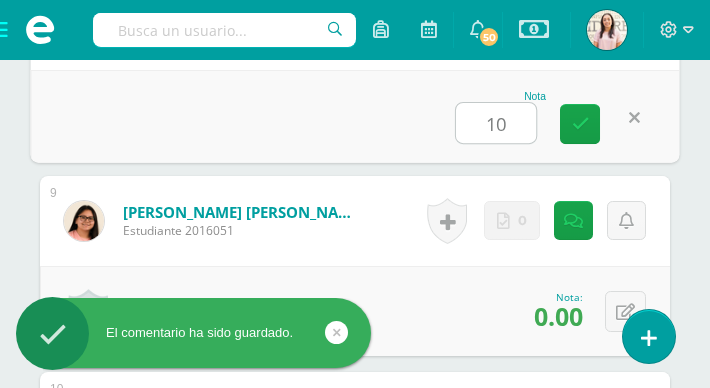 type on "100" 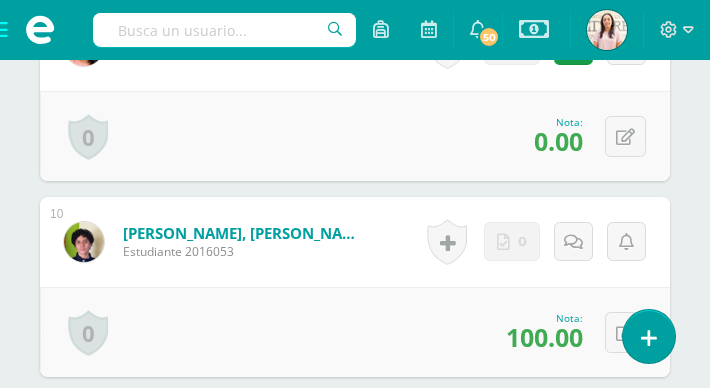scroll, scrollTop: 2330, scrollLeft: 0, axis: vertical 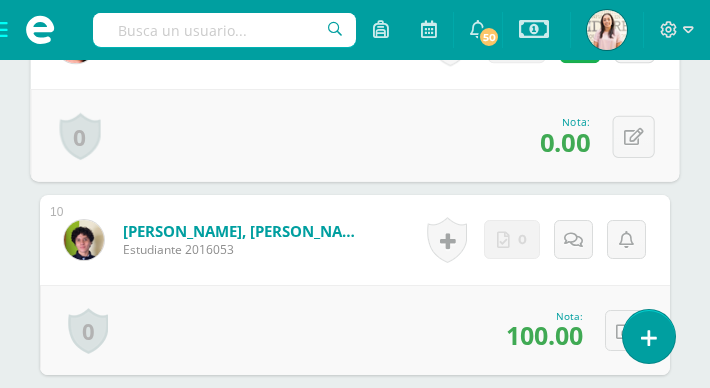 click at bounding box center [580, 42] 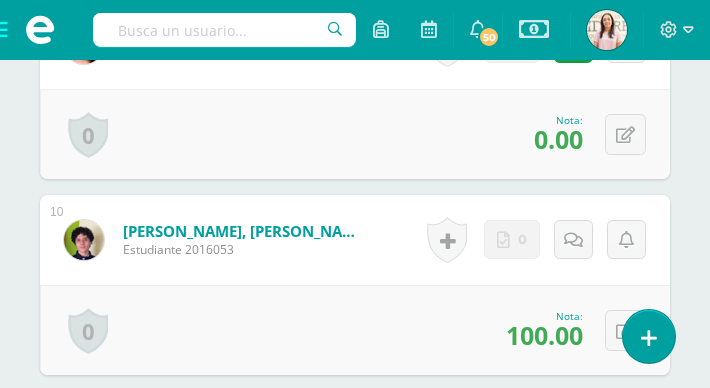 click on "¿Estás seguro que quieres  eliminar  esta actividad?
Esto borrará la actividad y cualquier nota que hayas registrado
permanentemente. Esta acción no se puede revertir. Cancelar Eliminar
Administración de escalas de valoración
escala de valoración
Feria Científica
Acción investigación
Misión visión
Cancelar Guardar Agregar nueva escala de valoración: Agrega una división a la escala de valoración  (ej. Ortografía, redacción, trabajo en equipo, etc.) Cancelar Crear escala de valoración" at bounding box center (355, -748) 